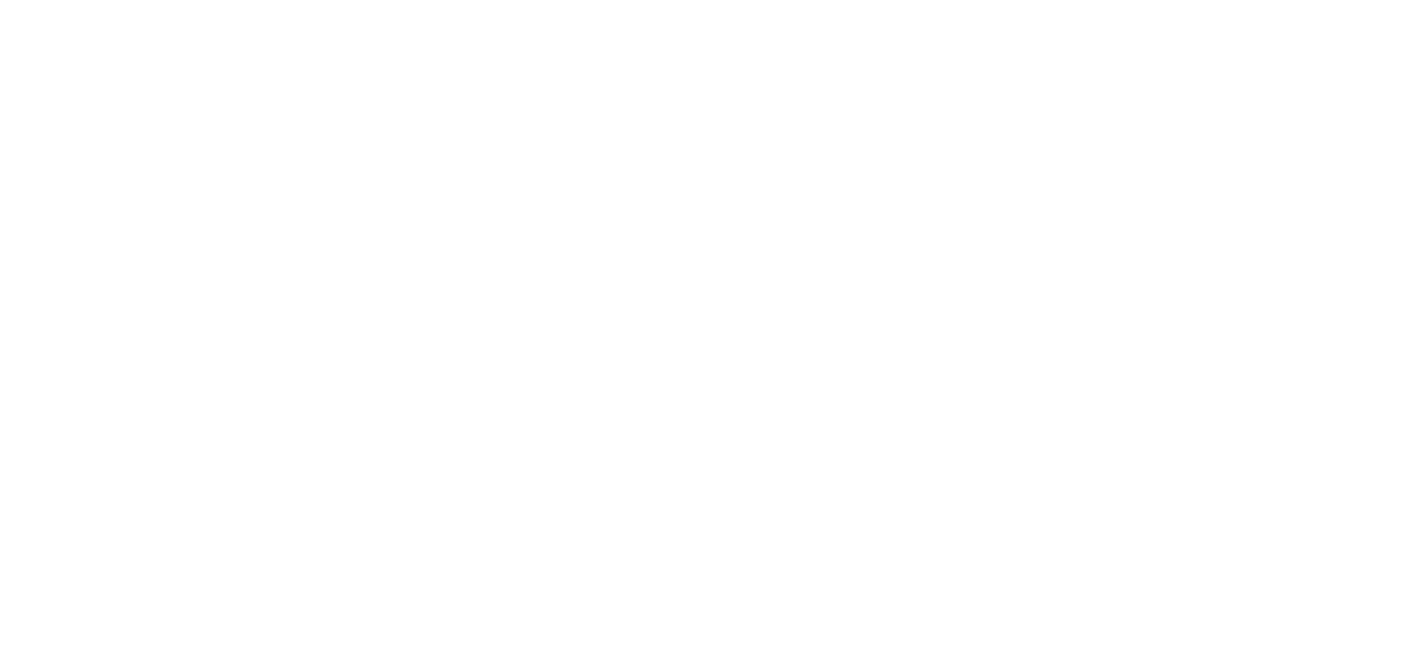 scroll, scrollTop: 0, scrollLeft: 0, axis: both 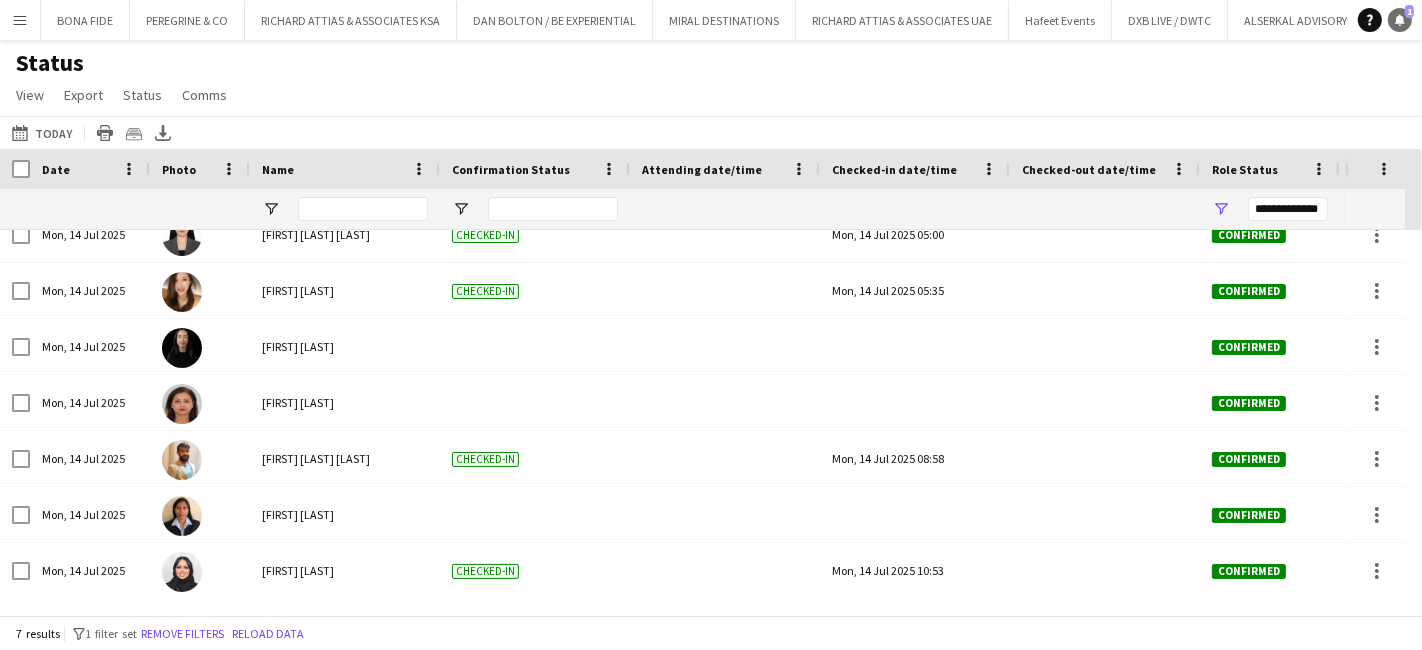 click on "Notifications
1" at bounding box center [1400, 20] 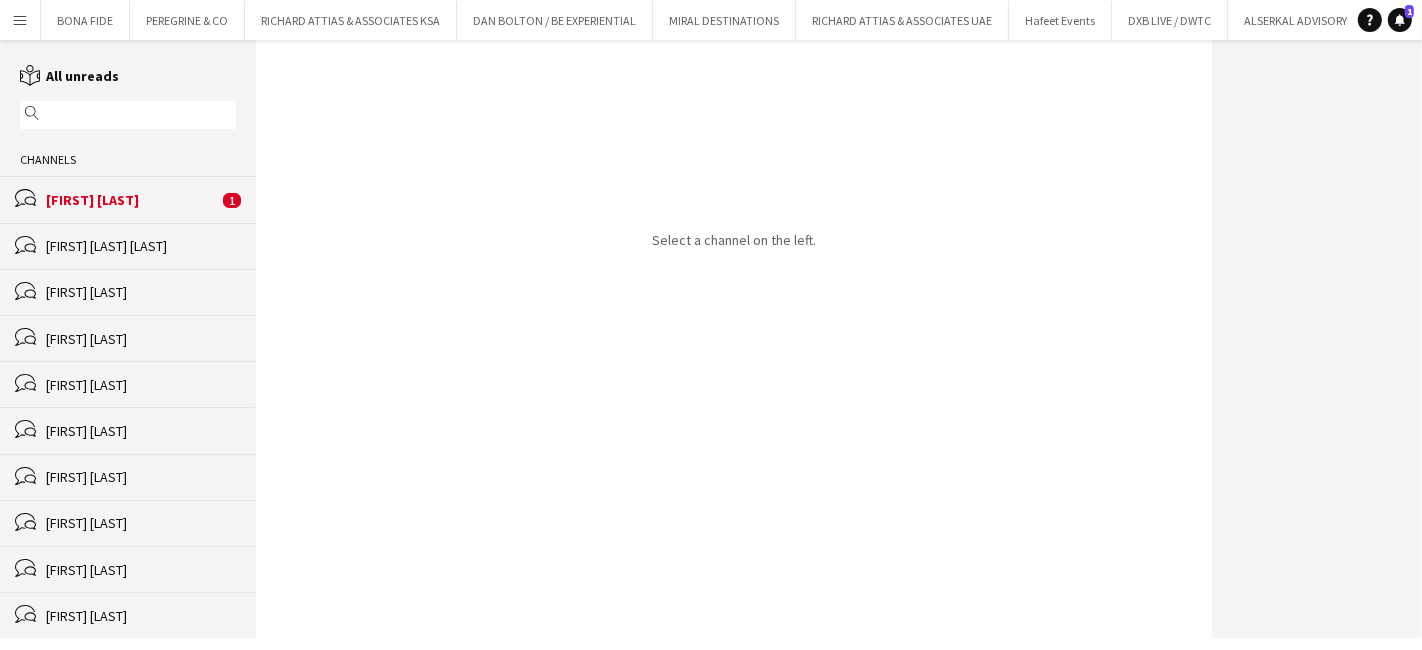 click on "[FIRST] [LAST]" 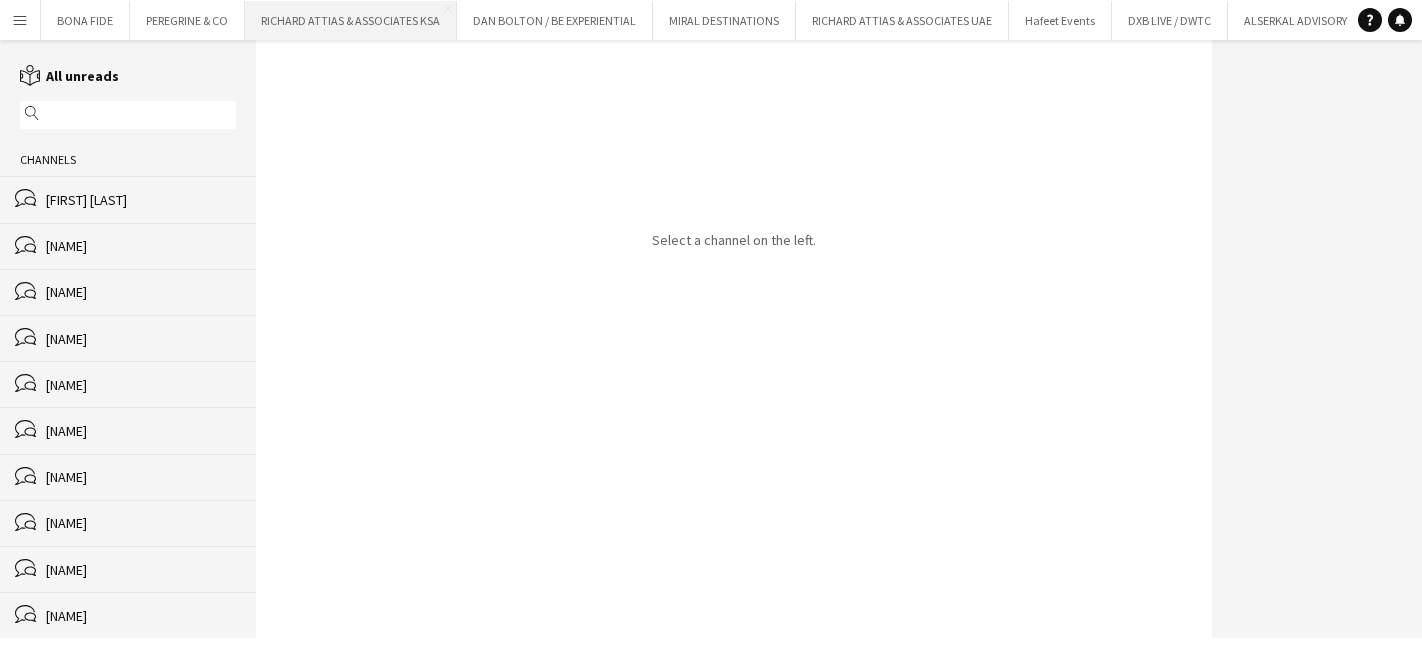 scroll, scrollTop: 0, scrollLeft: 0, axis: both 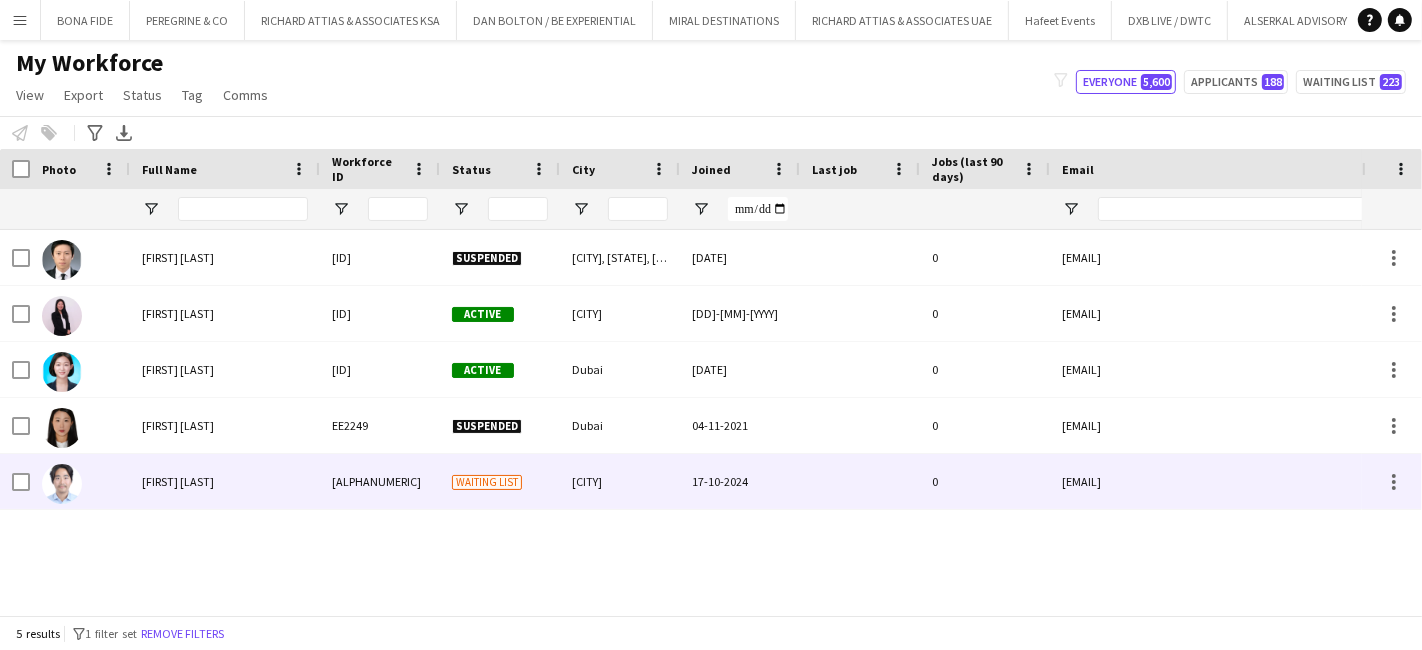 click on "wanho park" at bounding box center [178, 481] 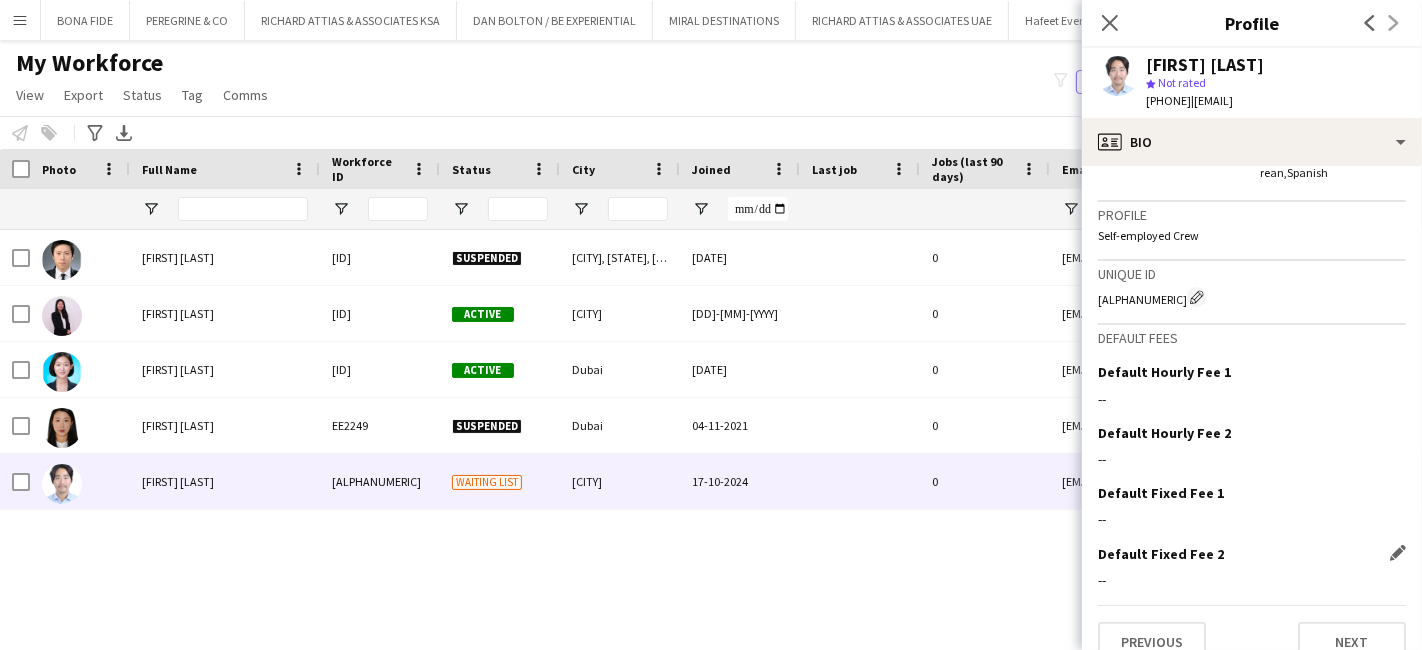 scroll, scrollTop: 1043, scrollLeft: 0, axis: vertical 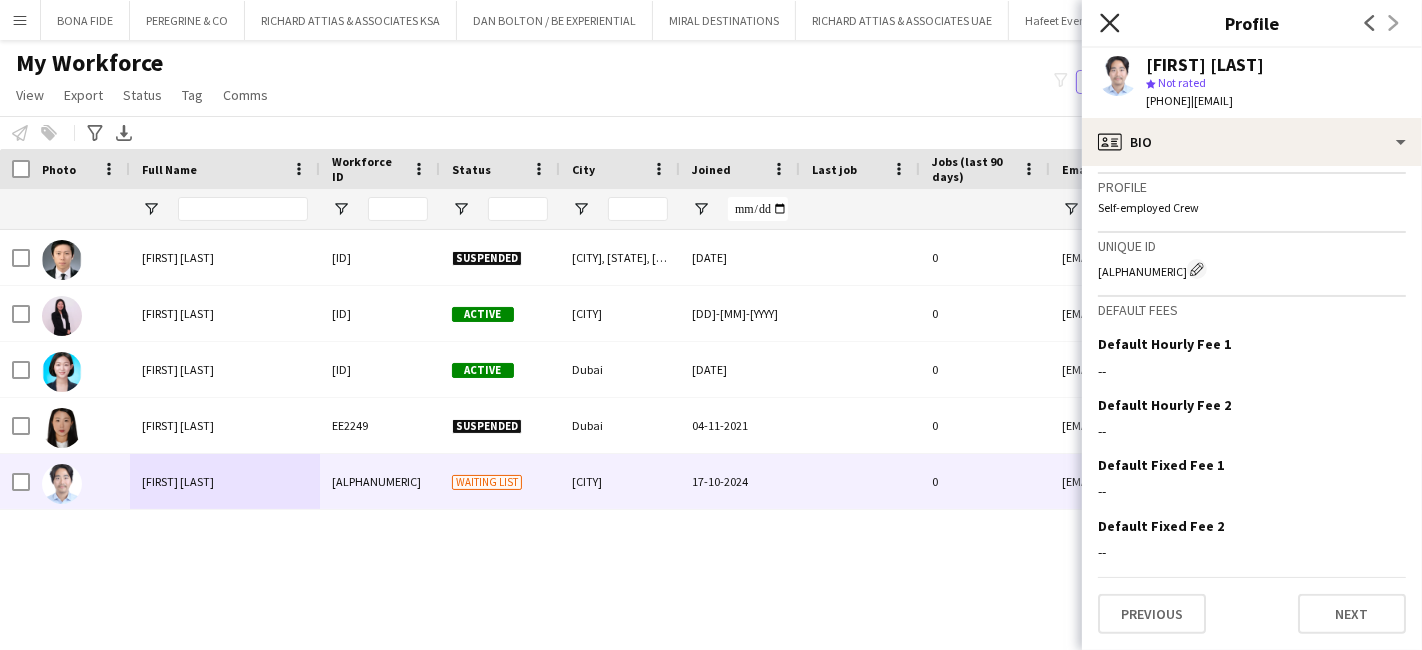 click on "Close pop-in" 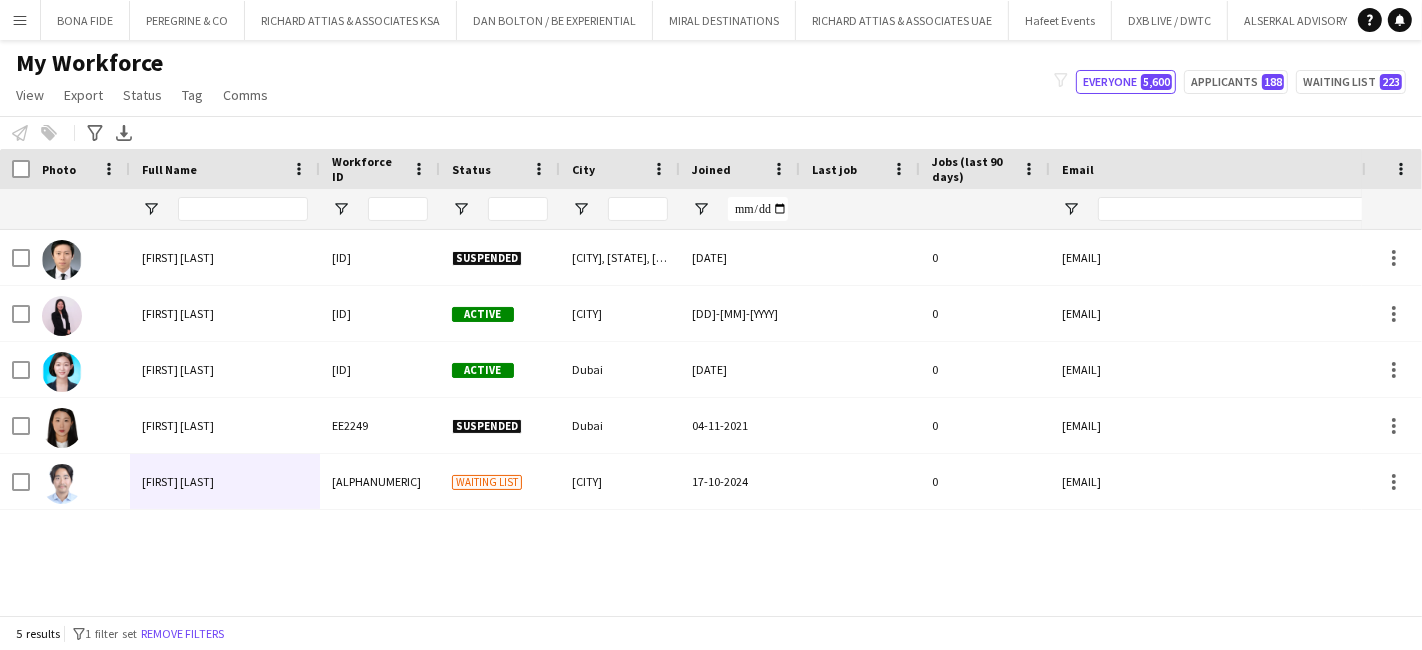 scroll, scrollTop: 0, scrollLeft: 399, axis: horizontal 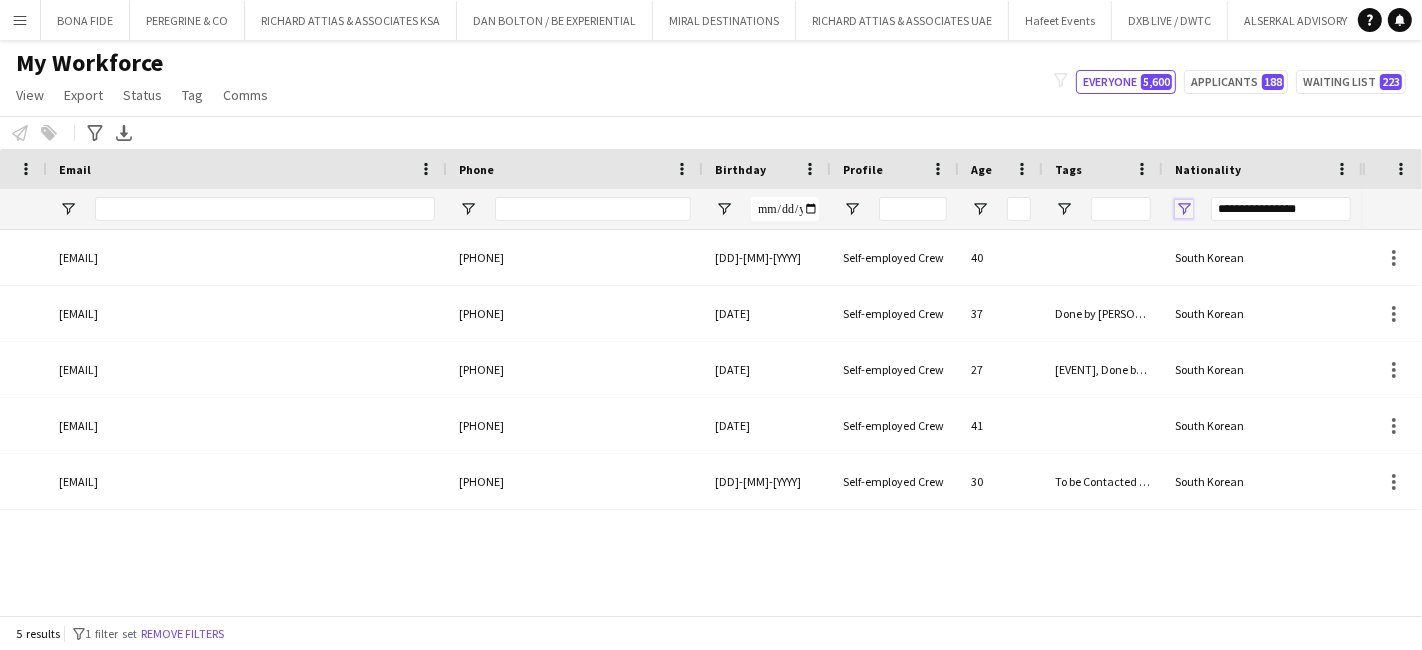 click at bounding box center [1184, 209] 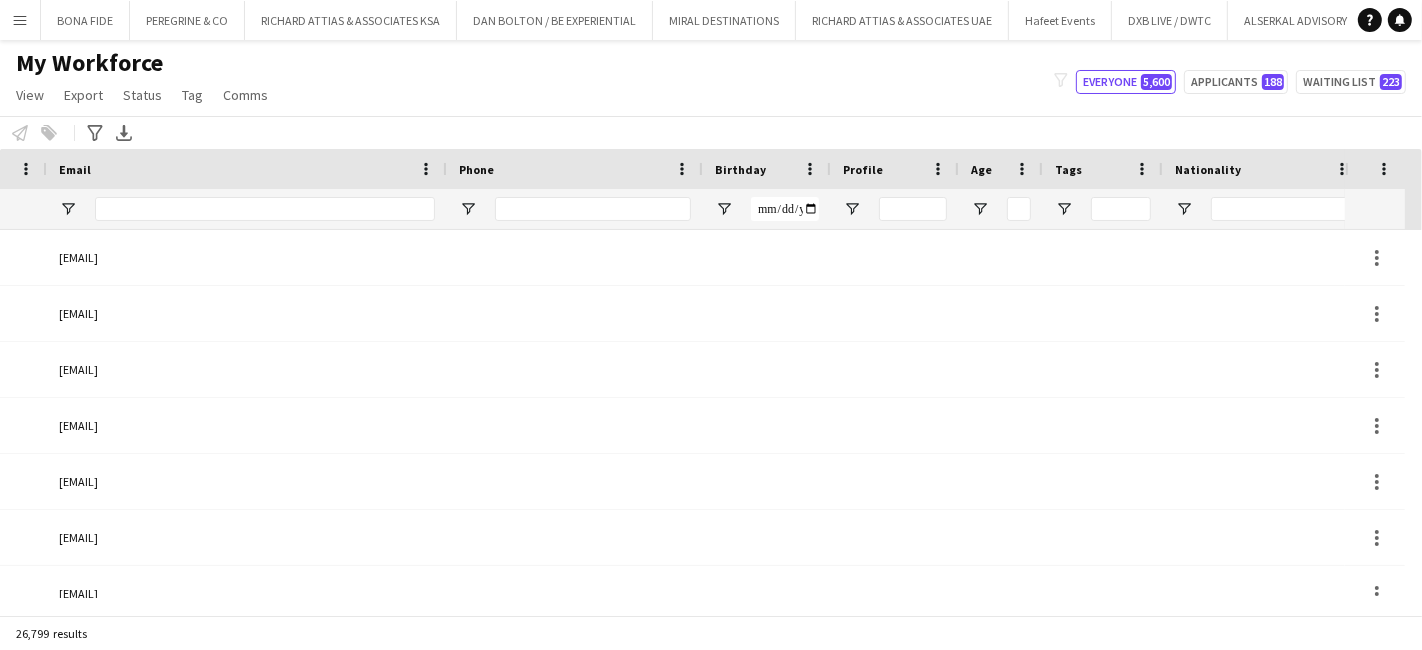 click on "Notify workforce
Add to tag
Select at least one crew to tag him or her.
Advanced filters
Advanced filters   Availability   Start Time   End Time   Skills   Role types   Worked with these clients...   Address
Address
Distance from address (km)   Clear   View results
Export XLSX" 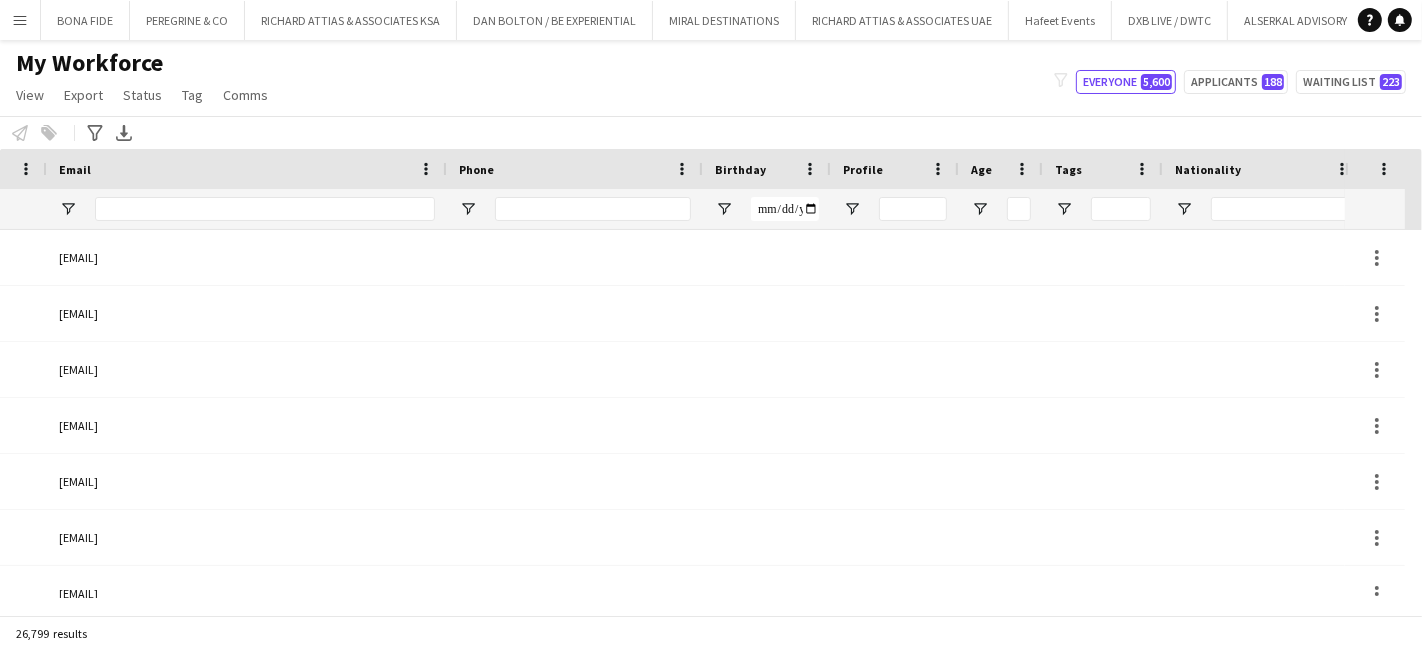 scroll, scrollTop: 0, scrollLeft: 1020, axis: horizontal 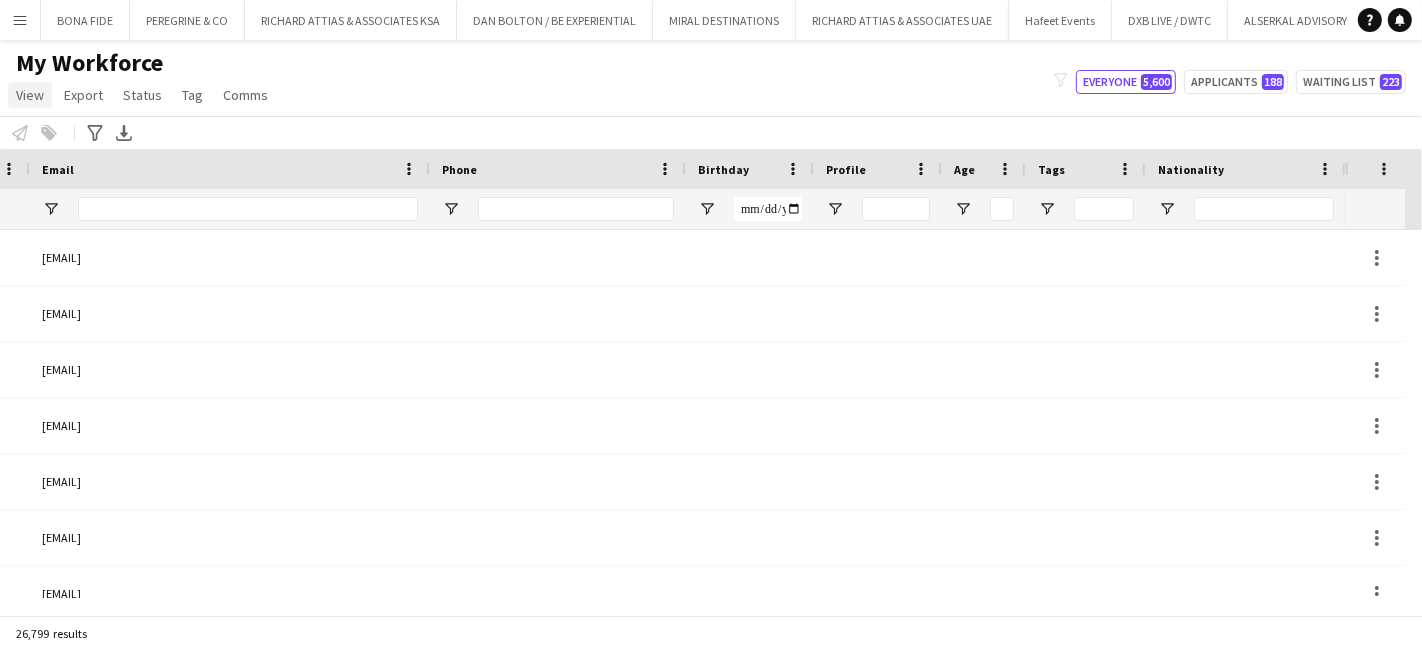click on "View" 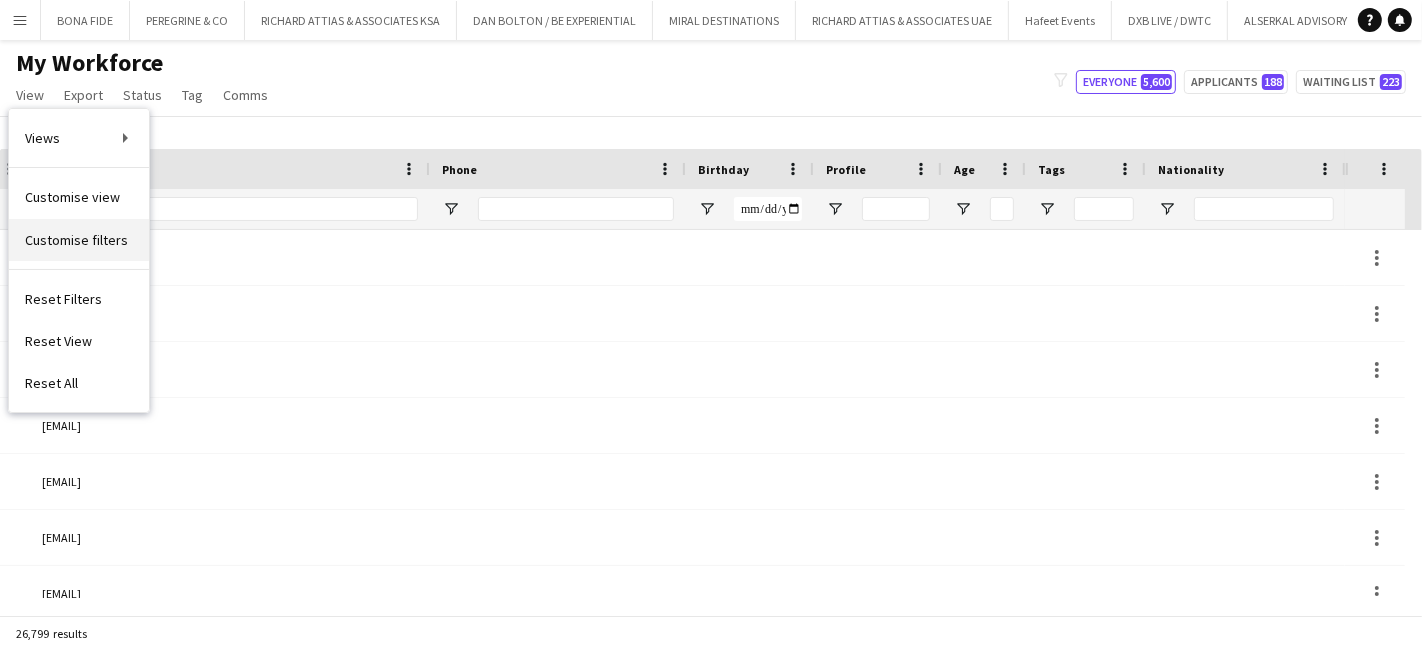 click on "Customise filters" at bounding box center (79, 240) 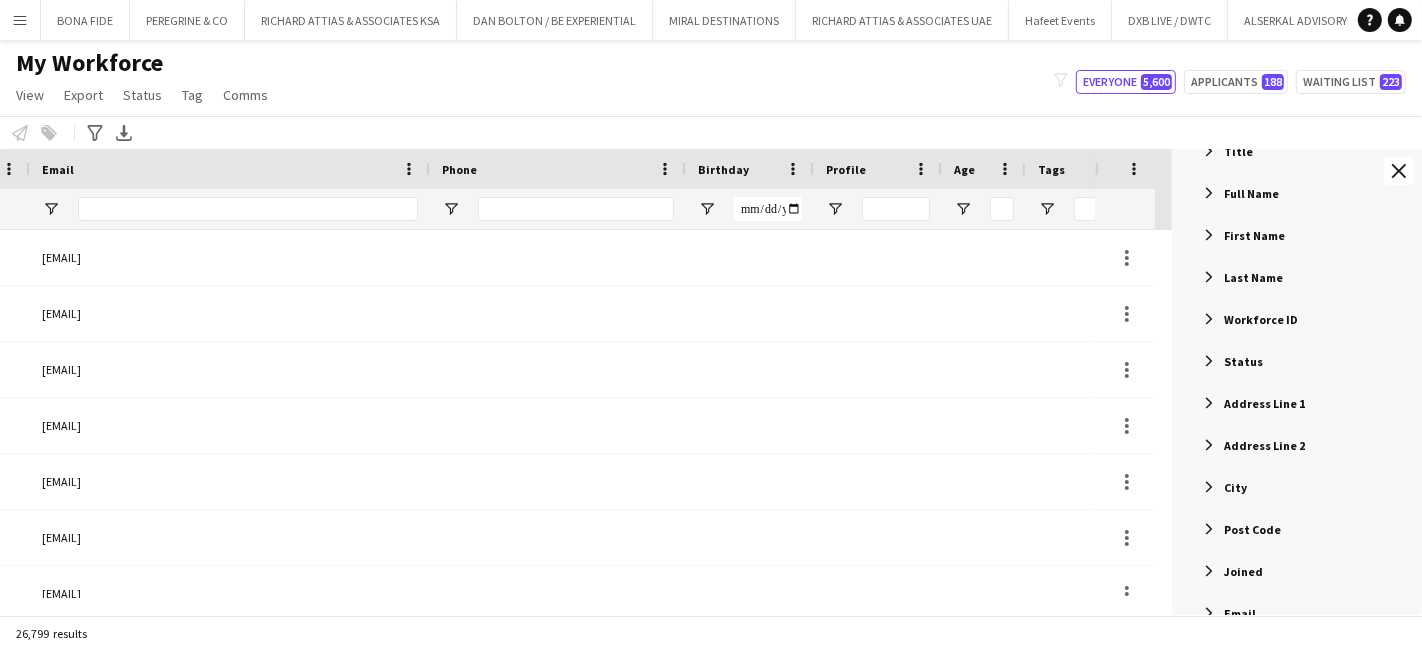 scroll, scrollTop: 444, scrollLeft: 0, axis: vertical 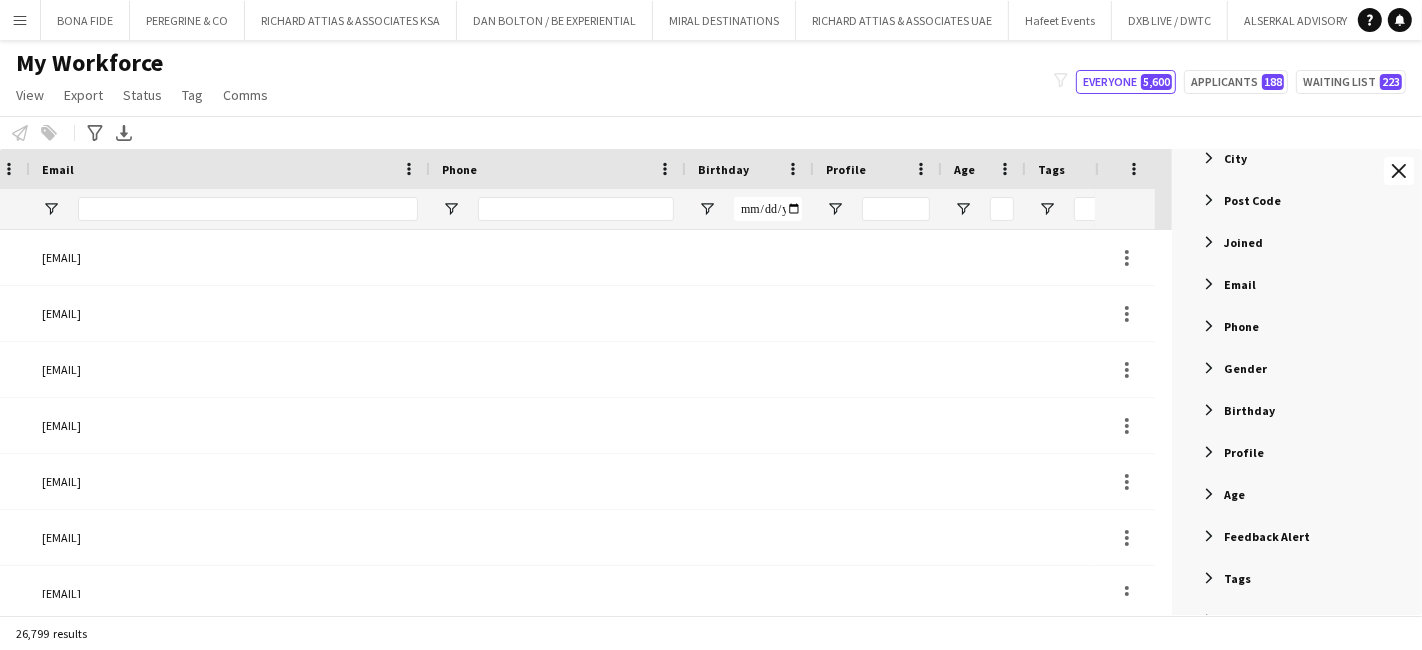 click at bounding box center [1209, 578] 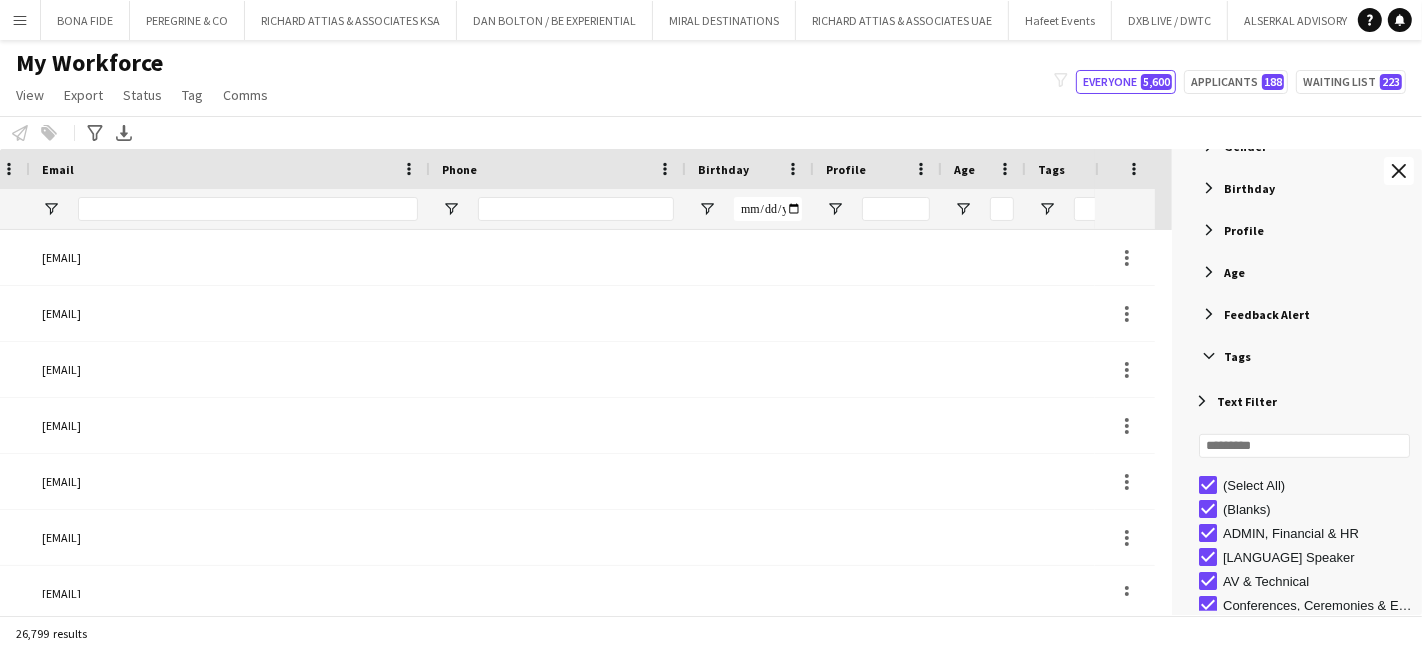 click at bounding box center (1209, 356) 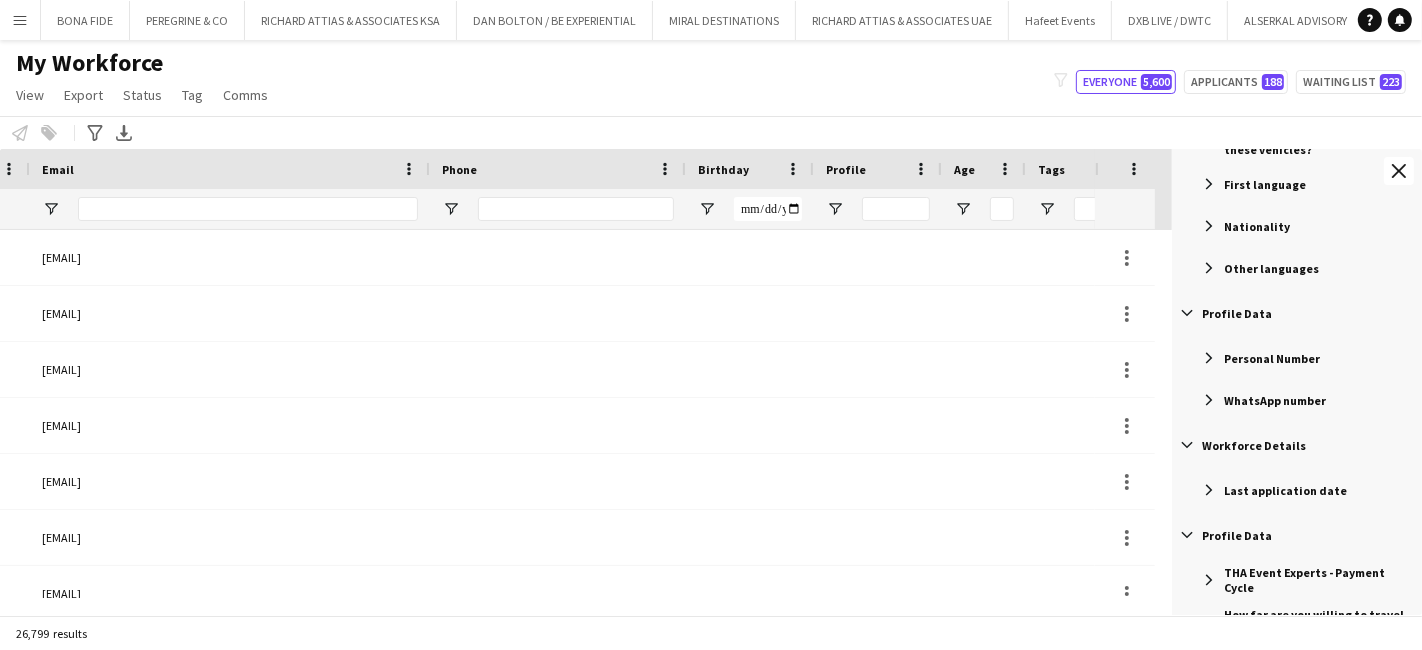 click at bounding box center [1209, 268] 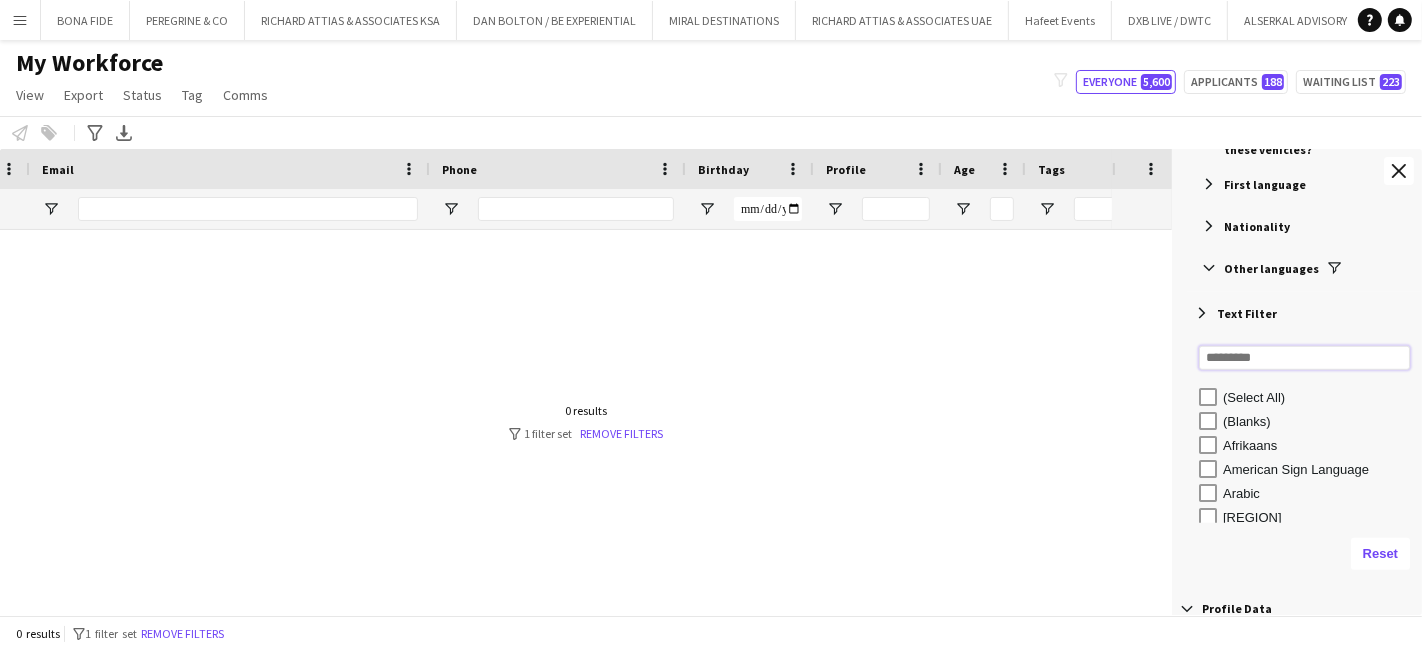 click at bounding box center [1304, 358] 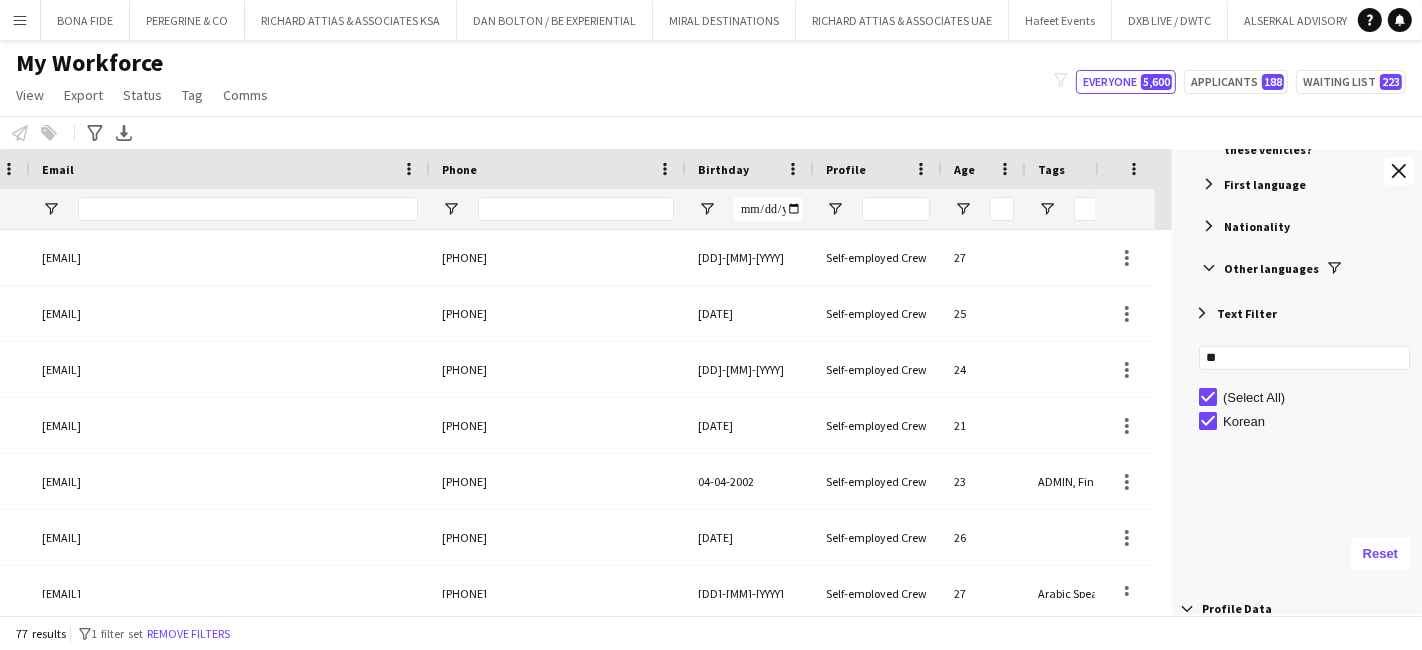 drag, startPoint x: 820, startPoint y: 91, endPoint x: 876, endPoint y: 128, distance: 67.11929 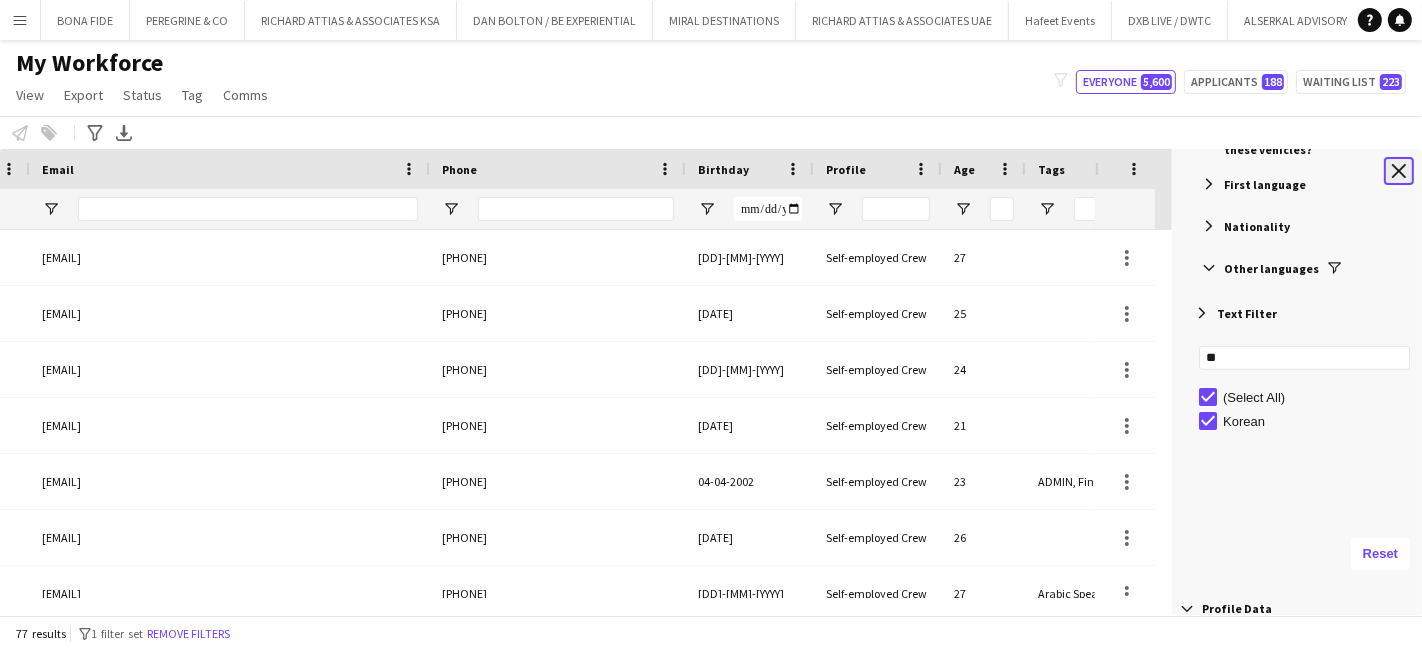 click on "Close tool panel" 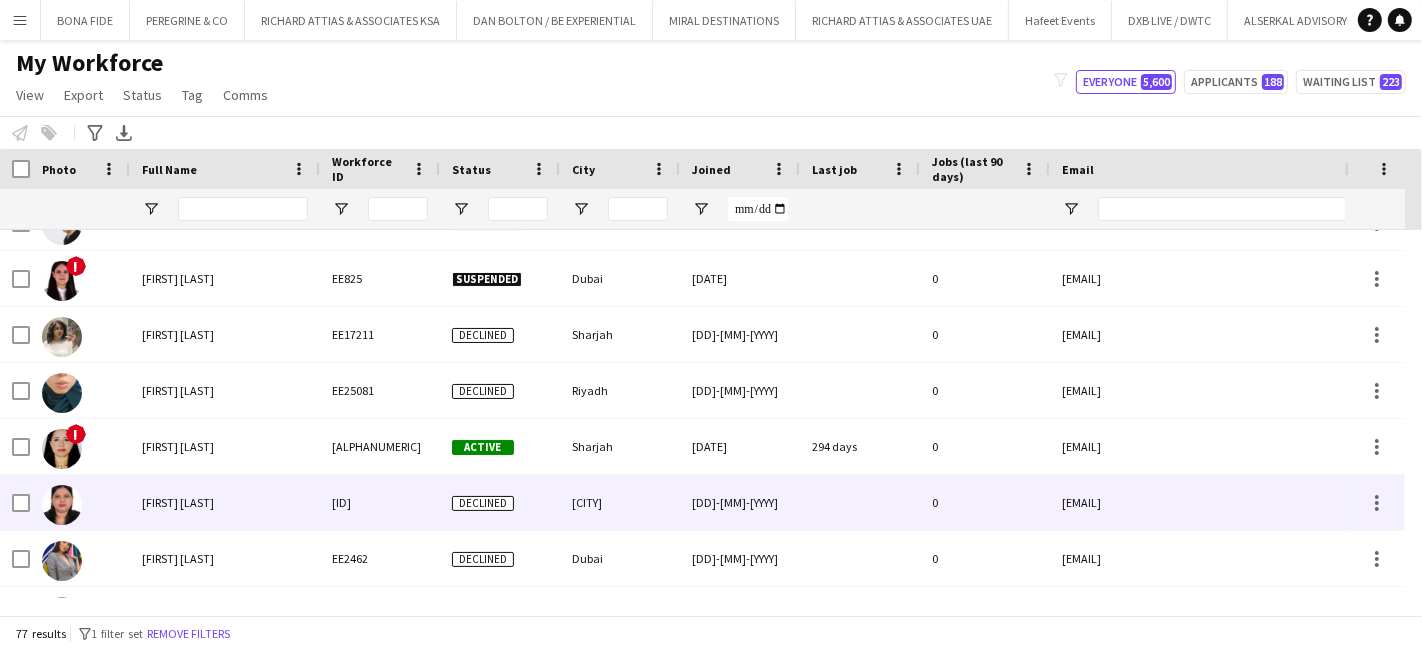 click on "Nazneen Sheikh" at bounding box center [178, 502] 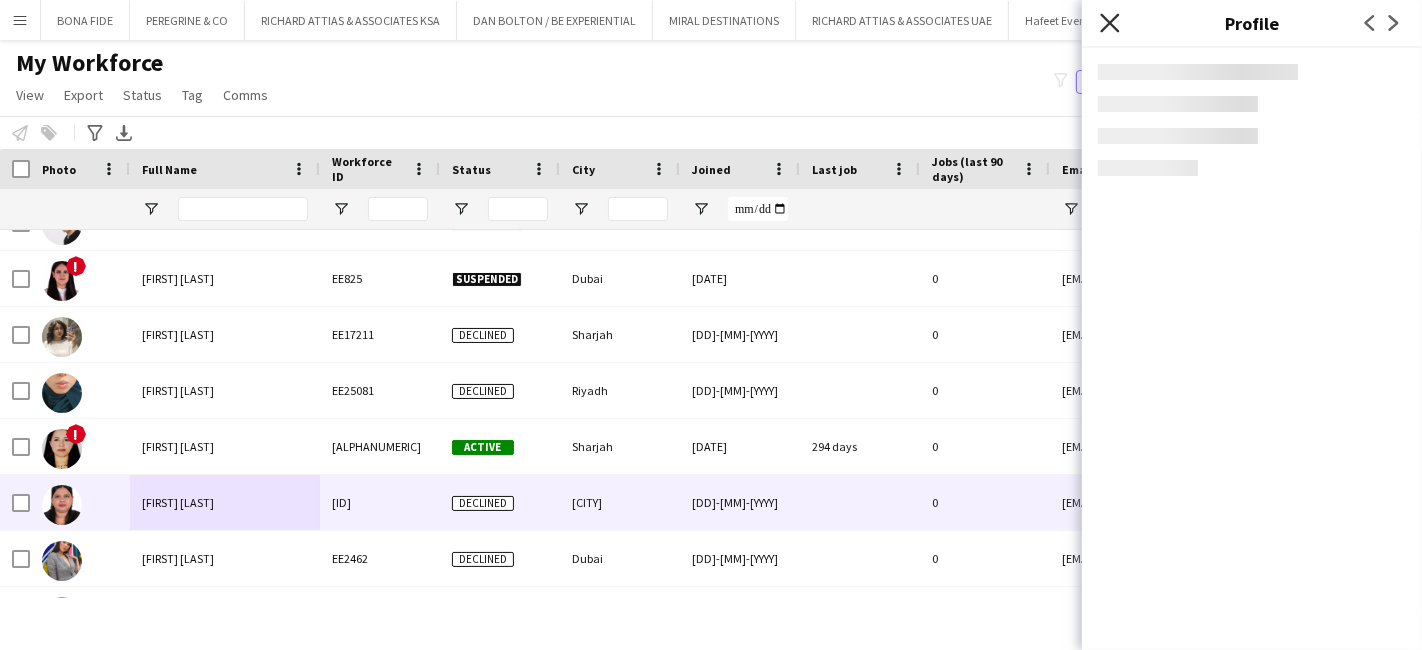 click on "Close pop-in" 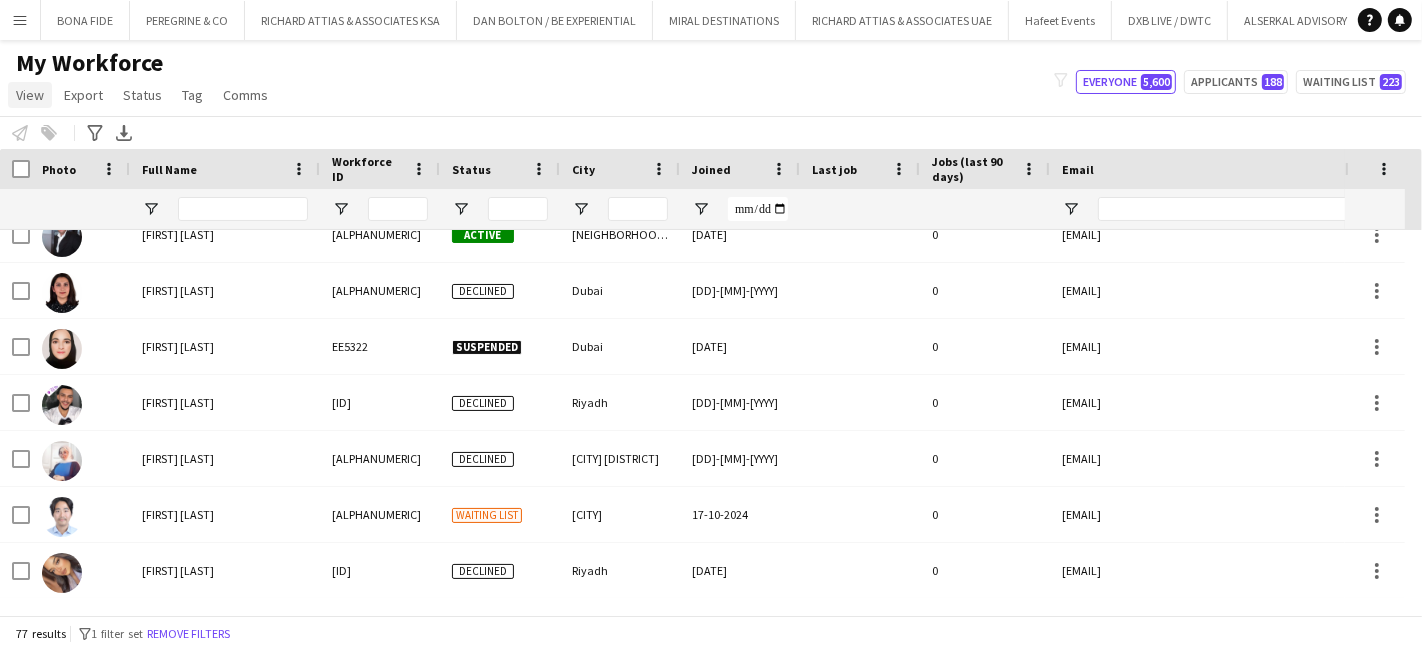 click on "View" 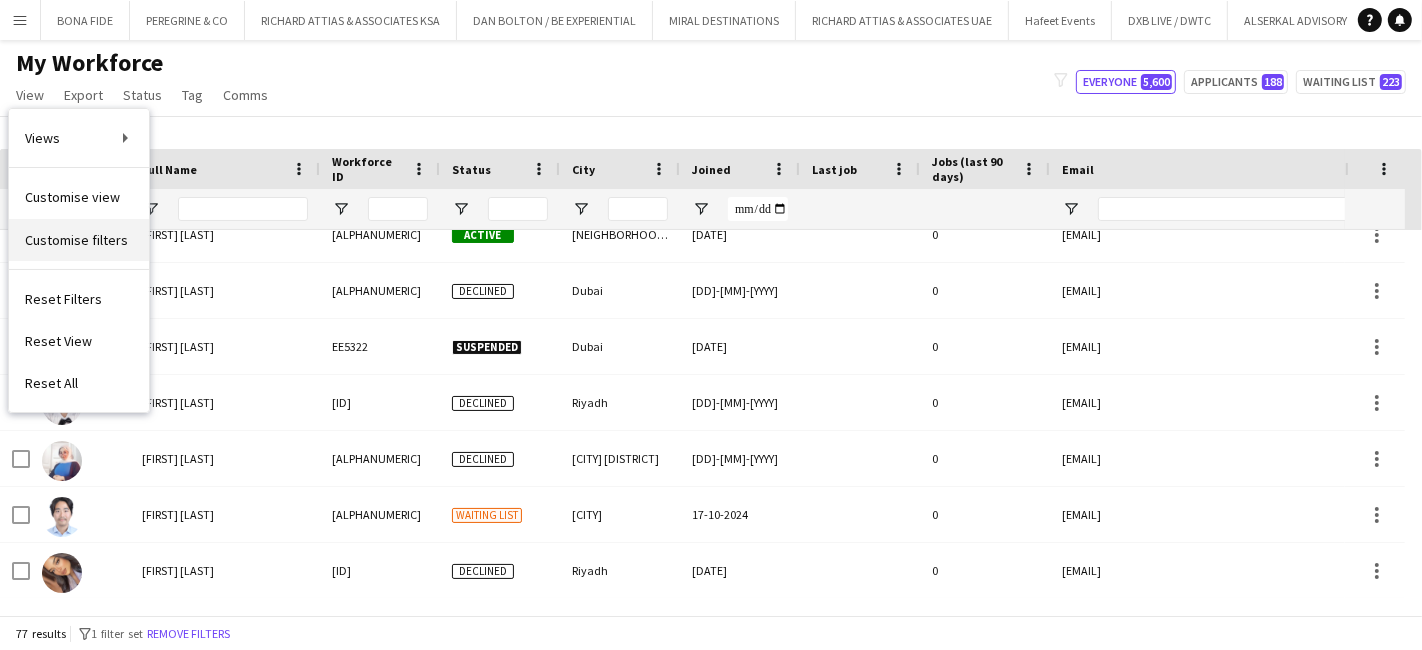 click on "Customise filters" at bounding box center (76, 240) 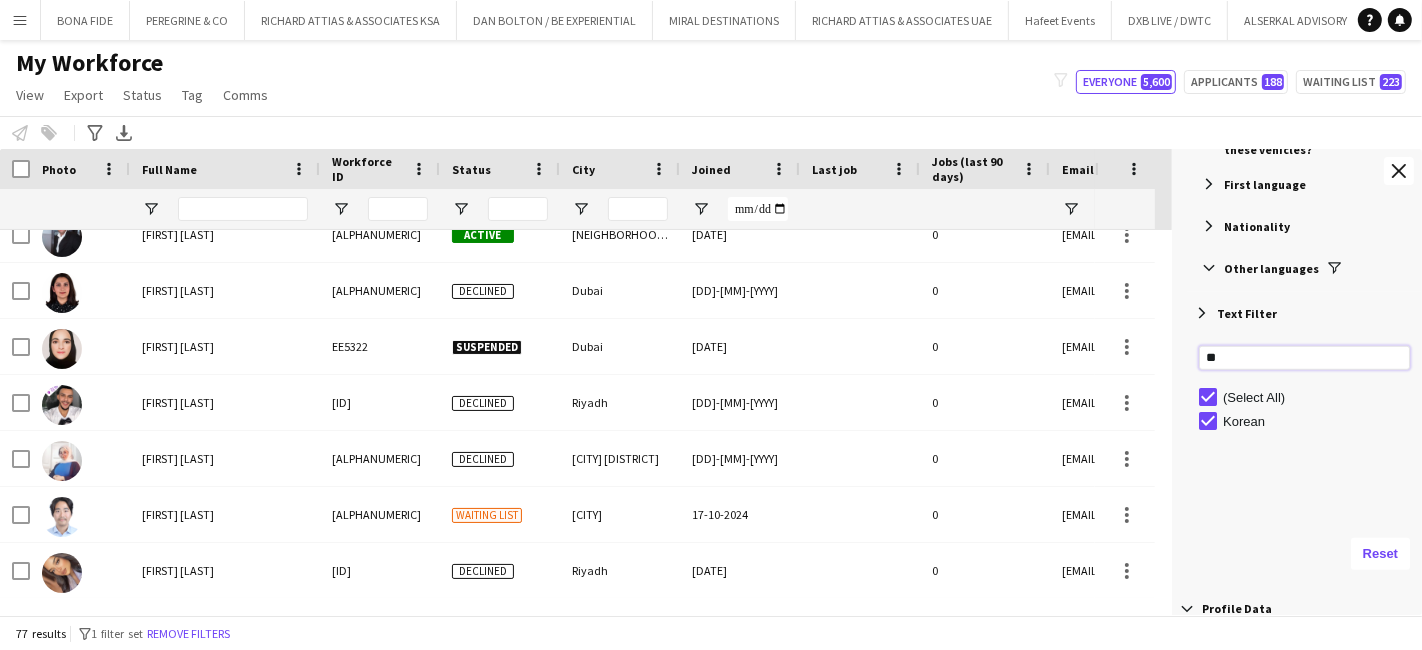 click on "**" at bounding box center (1304, 358) 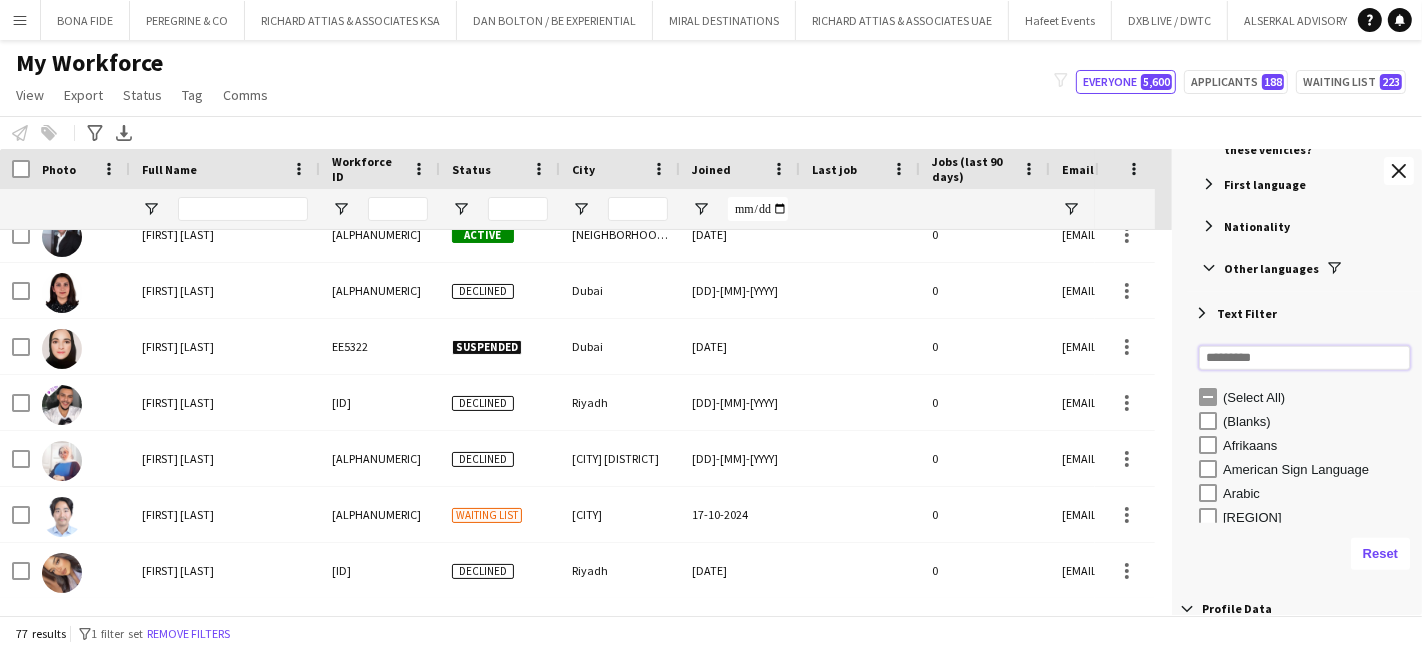 type 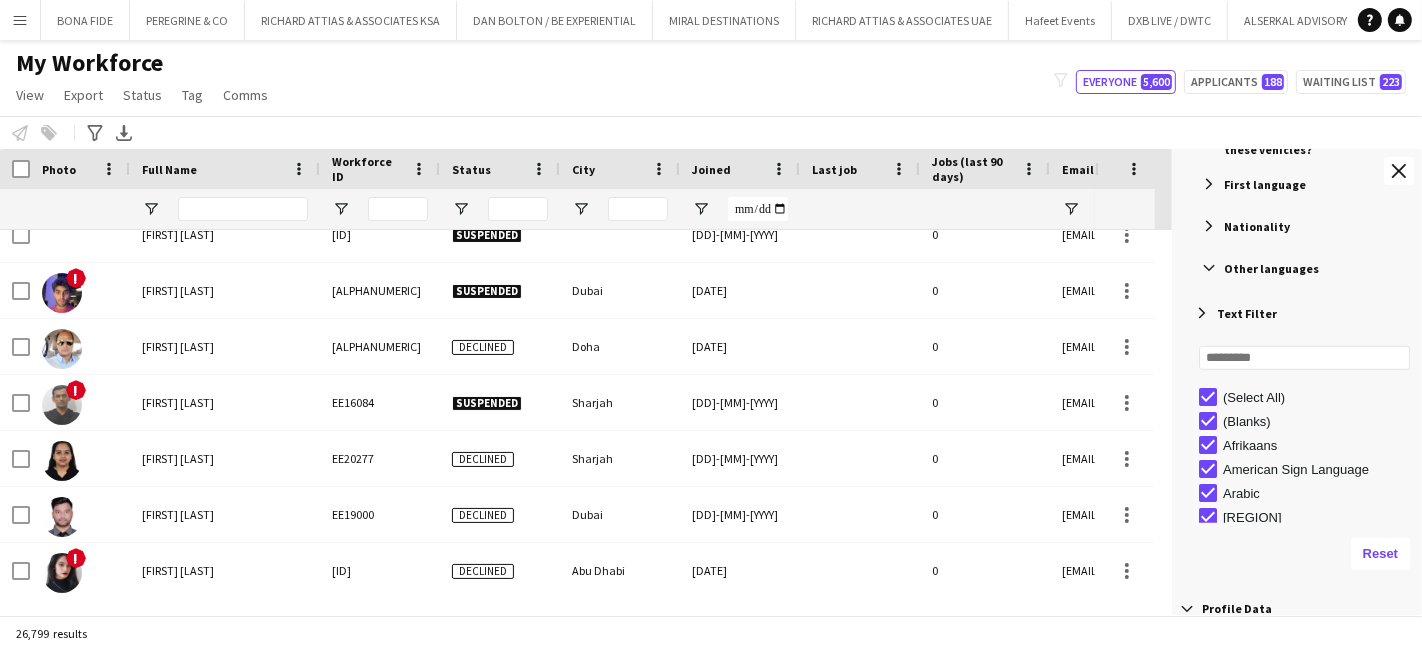 click at bounding box center (1202, 313) 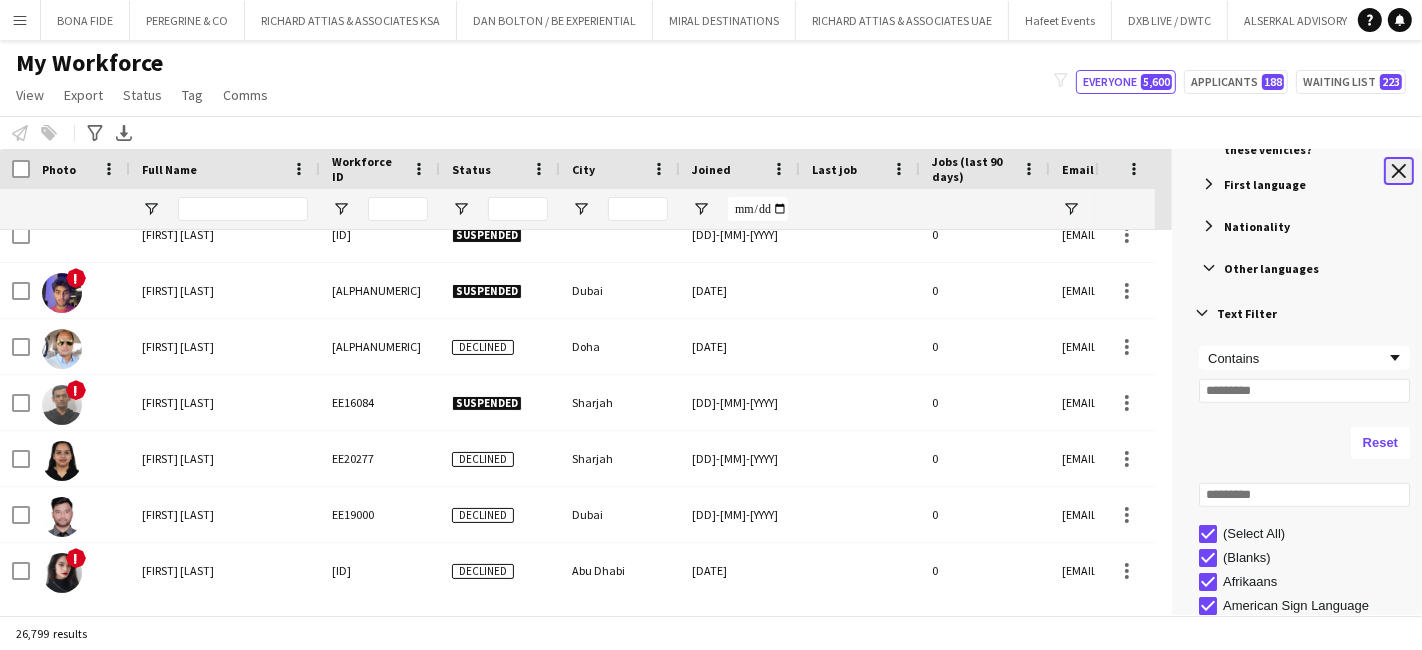 click on "Close tool panel" 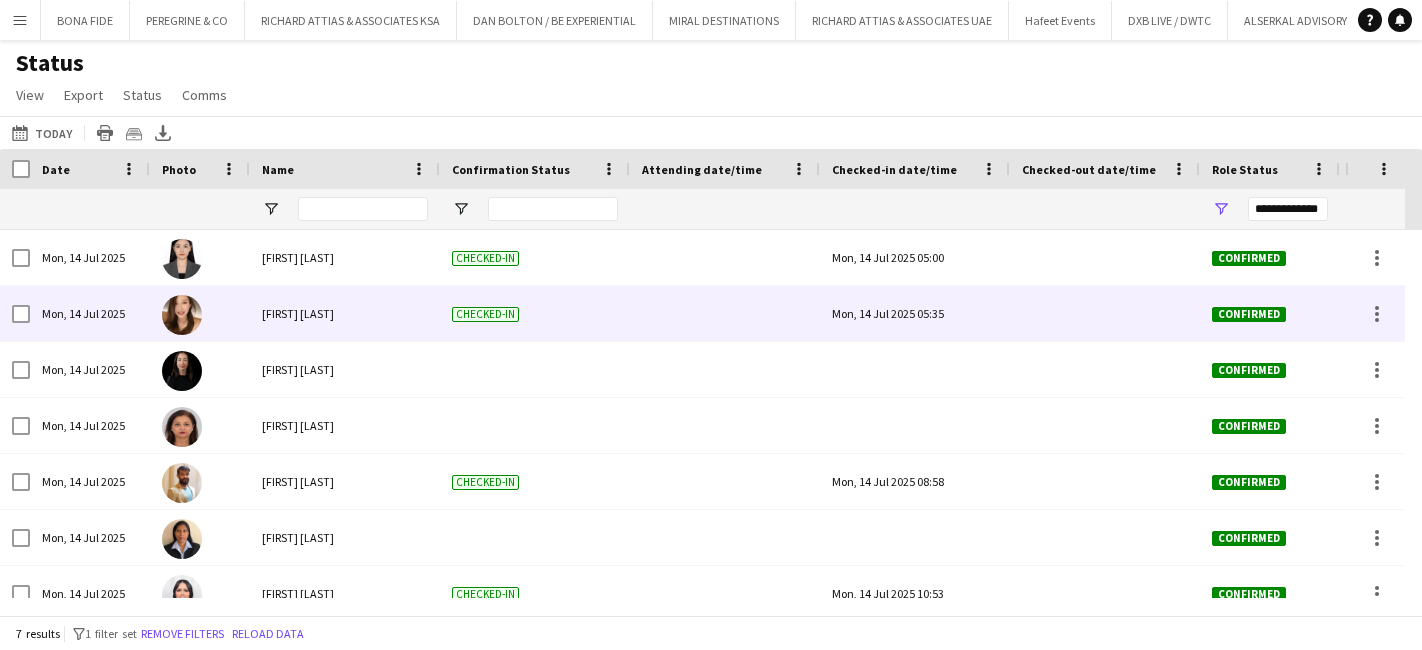scroll, scrollTop: 0, scrollLeft: 0, axis: both 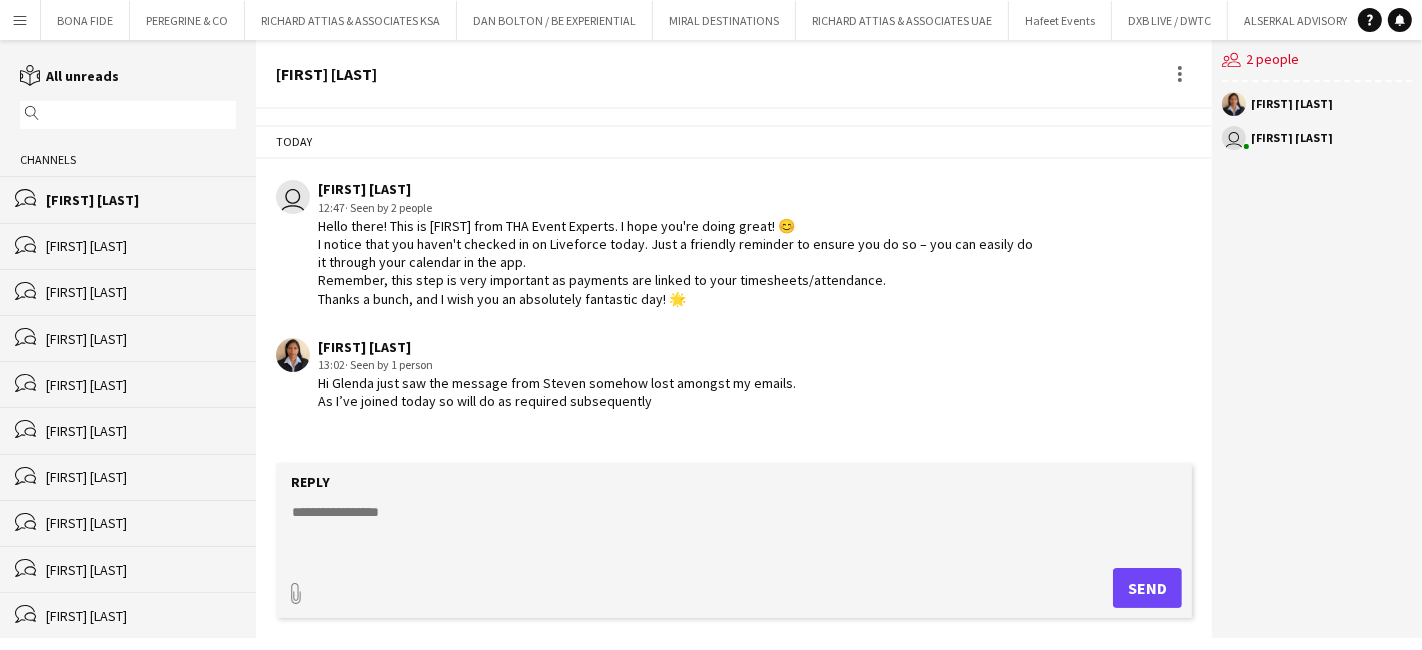 click on "Menu" at bounding box center [20, 20] 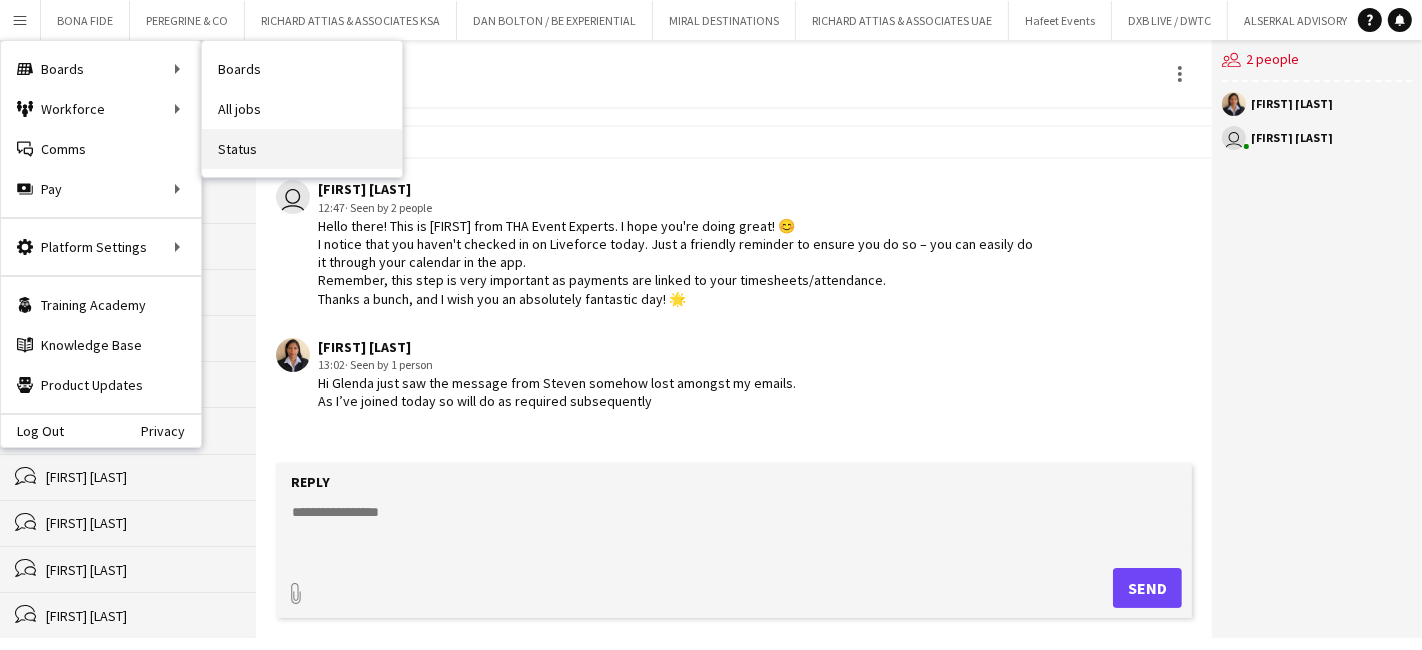 click on "Status" at bounding box center (302, 149) 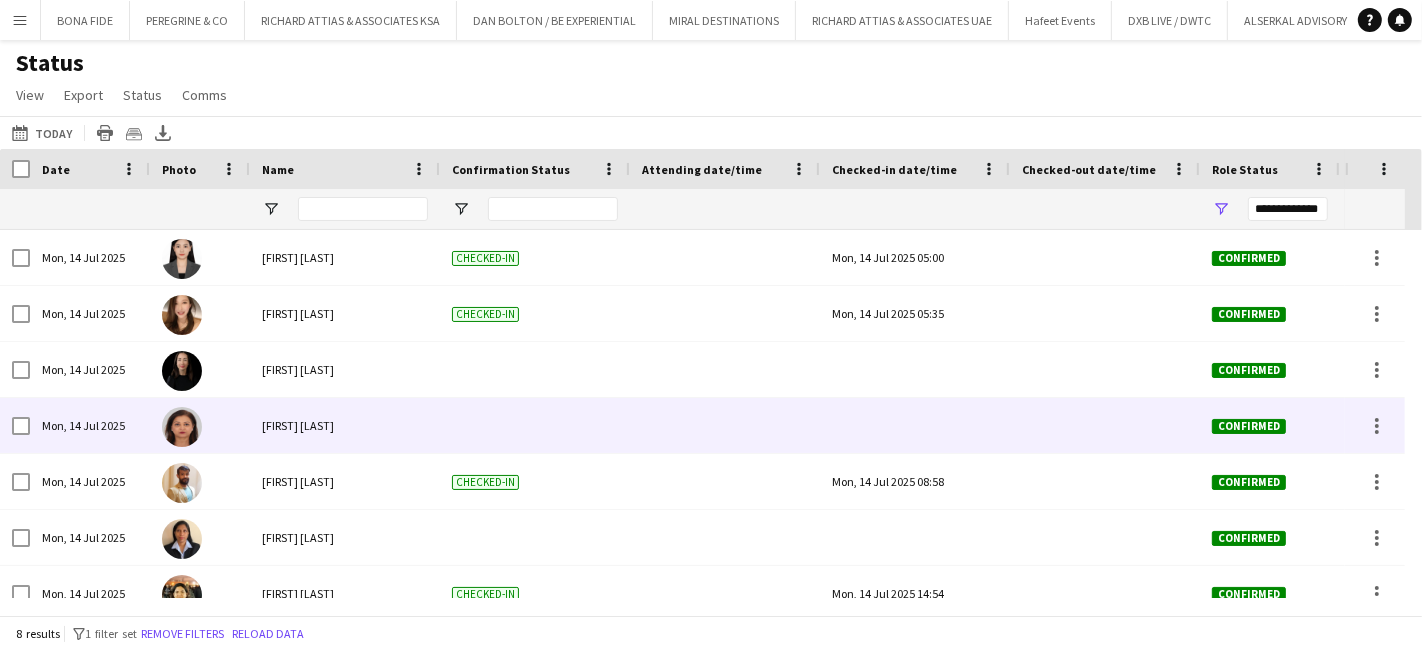 scroll, scrollTop: 57, scrollLeft: 0, axis: vertical 